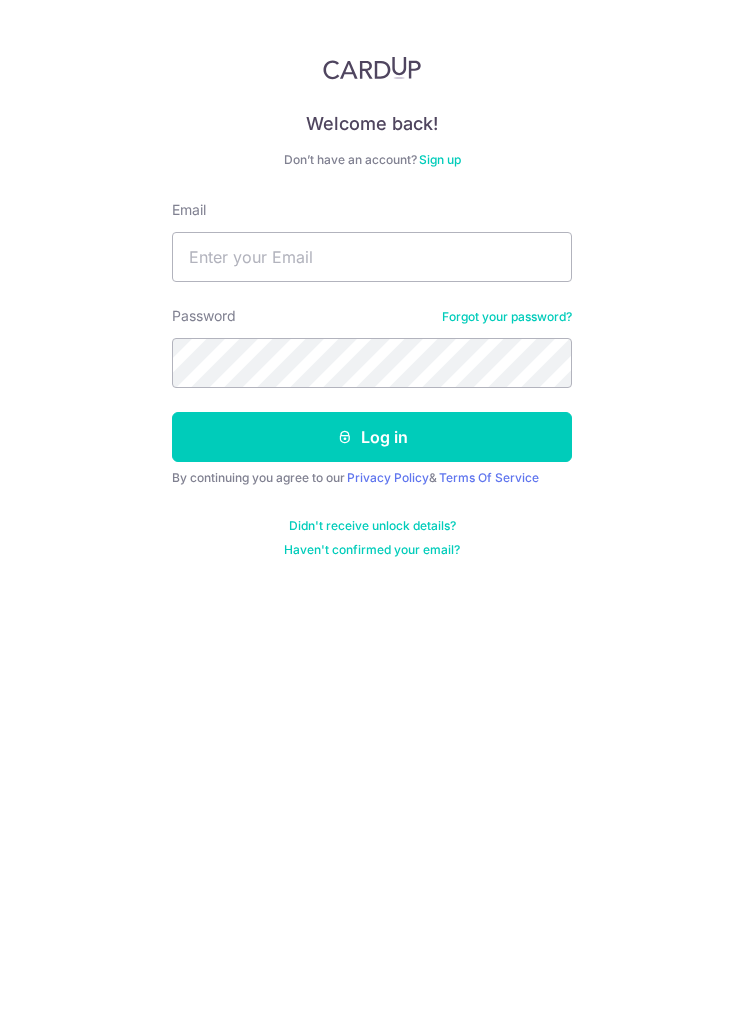 scroll, scrollTop: 0, scrollLeft: 0, axis: both 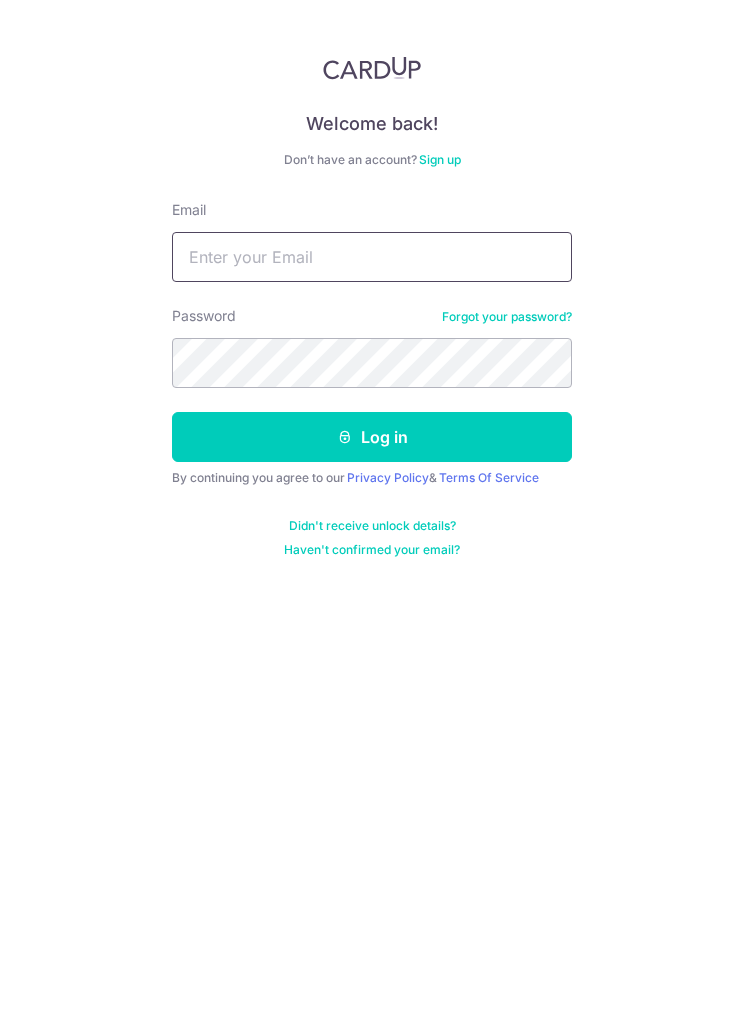 type on "[EMAIL]" 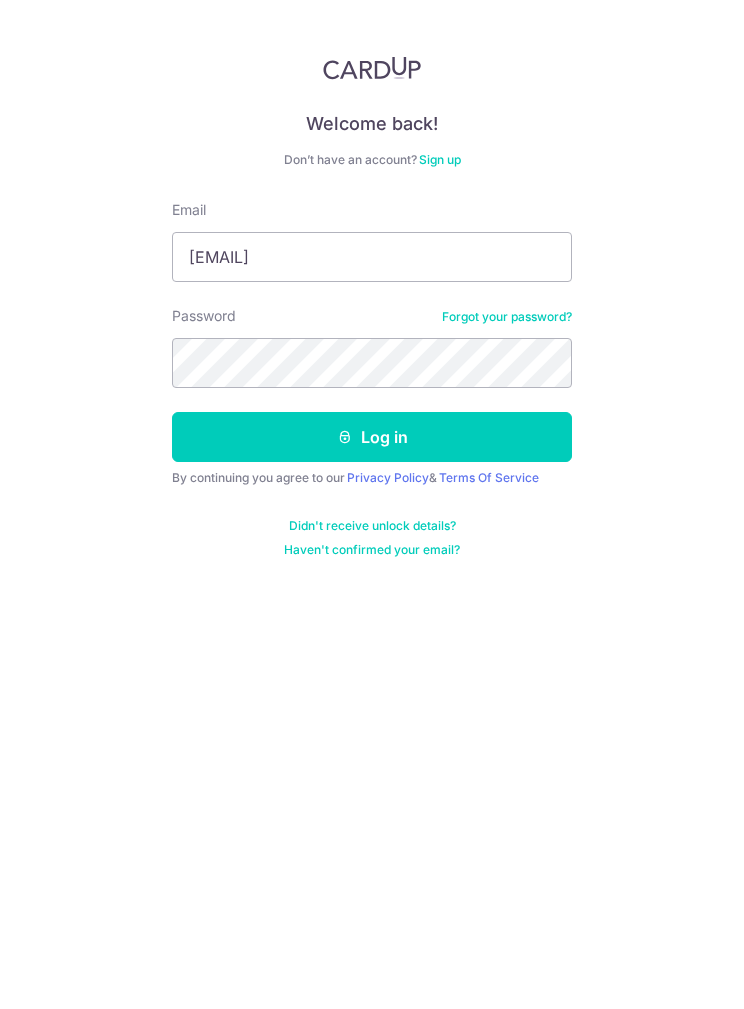 click on "Log in" at bounding box center (372, 437) 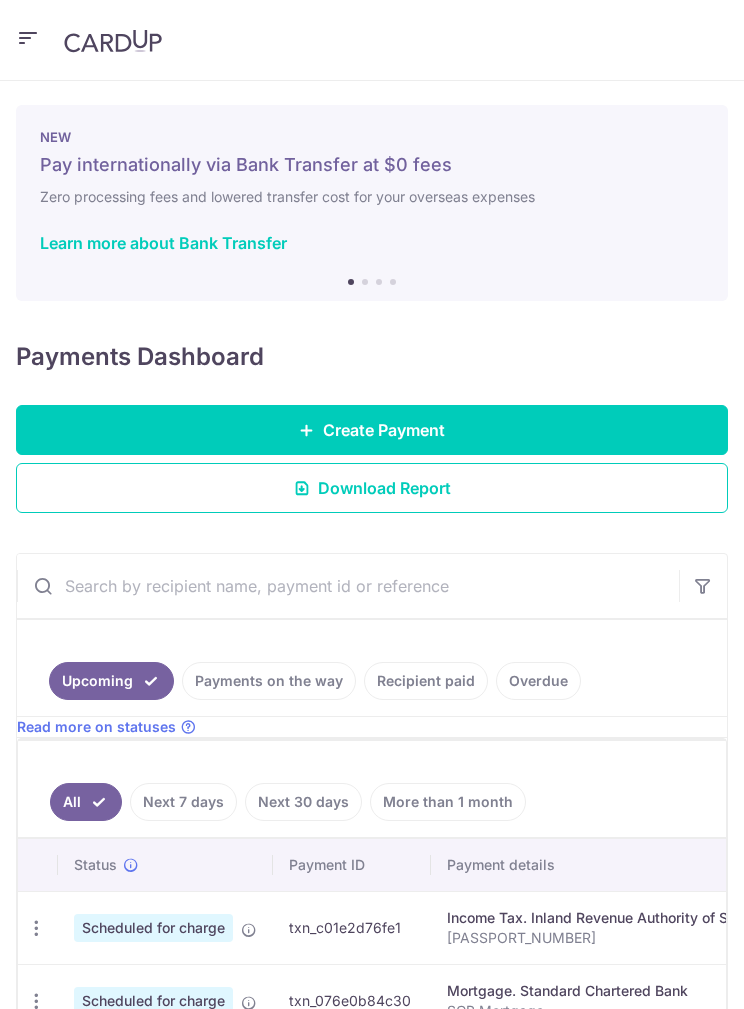 scroll, scrollTop: 0, scrollLeft: 0, axis: both 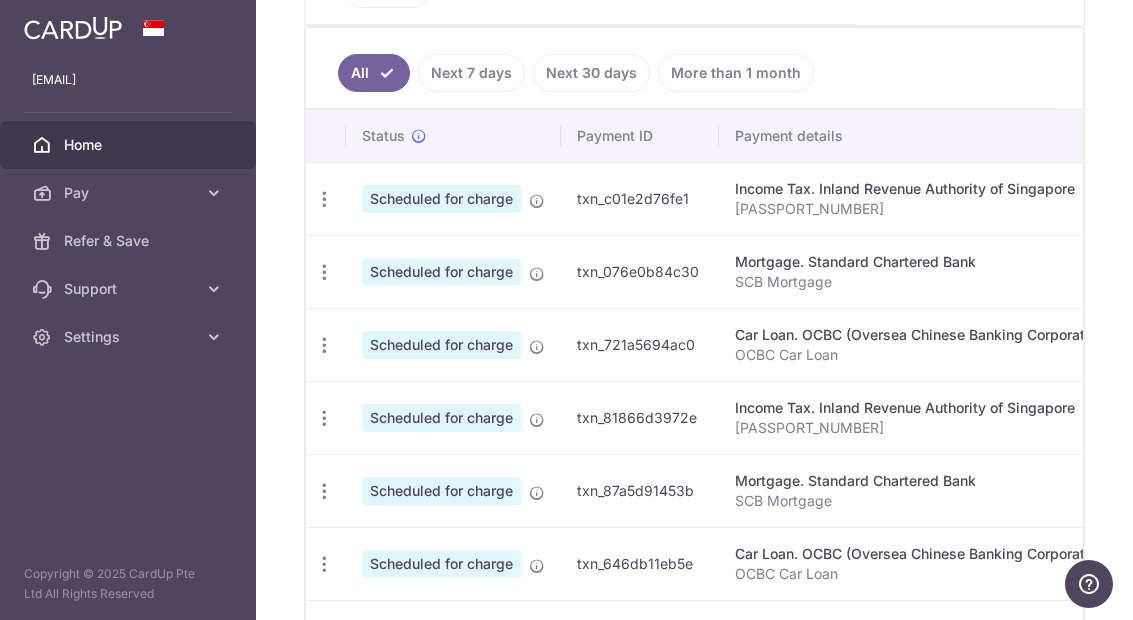 click at bounding box center [324, 199] 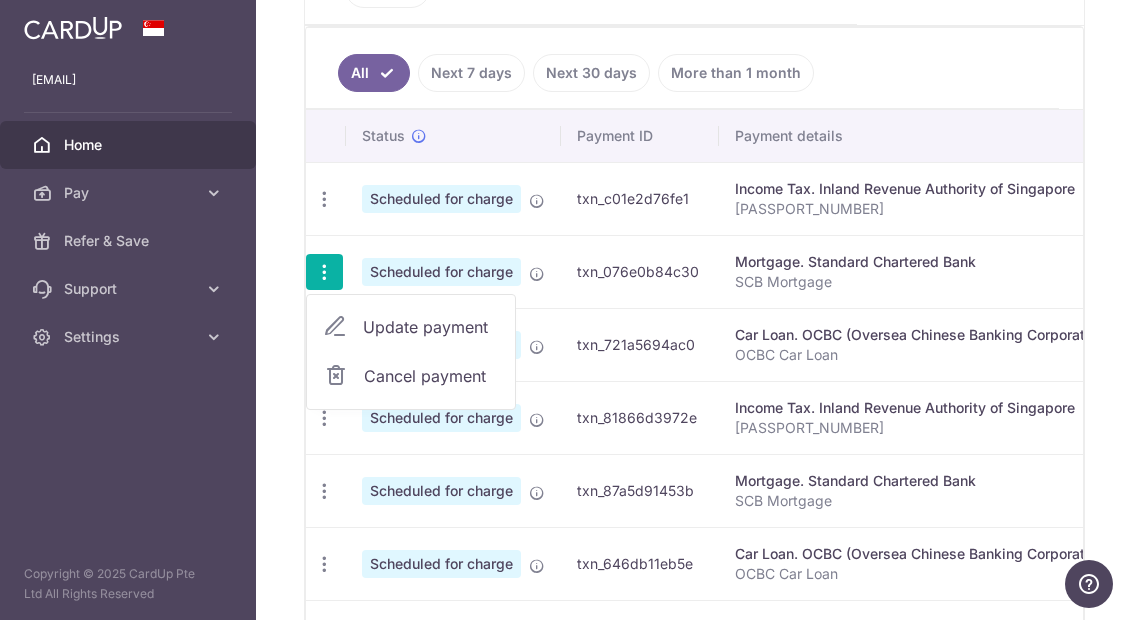 click on "Update payment" at bounding box center [431, 327] 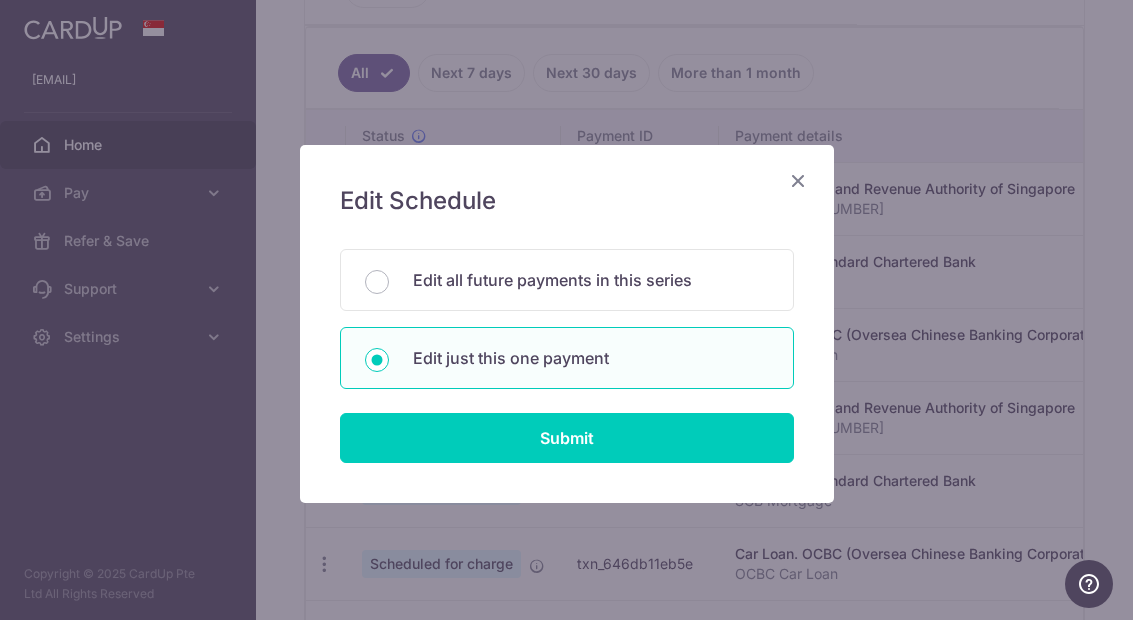 click on "Edit all future payments in this series" at bounding box center (591, 280) 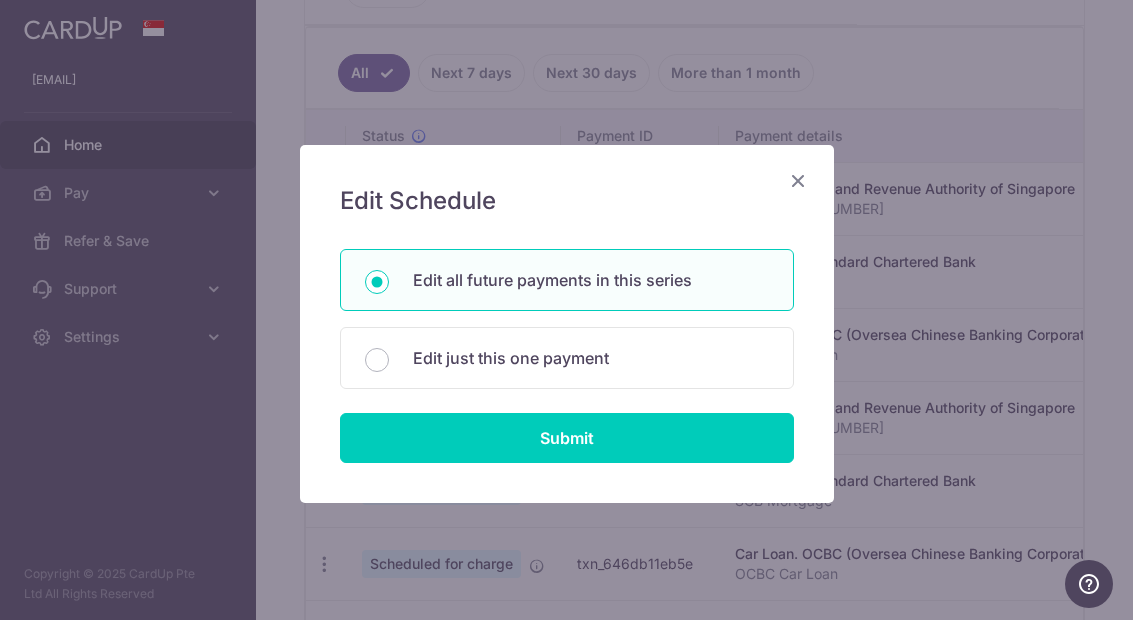 click on "Submit" at bounding box center [567, 438] 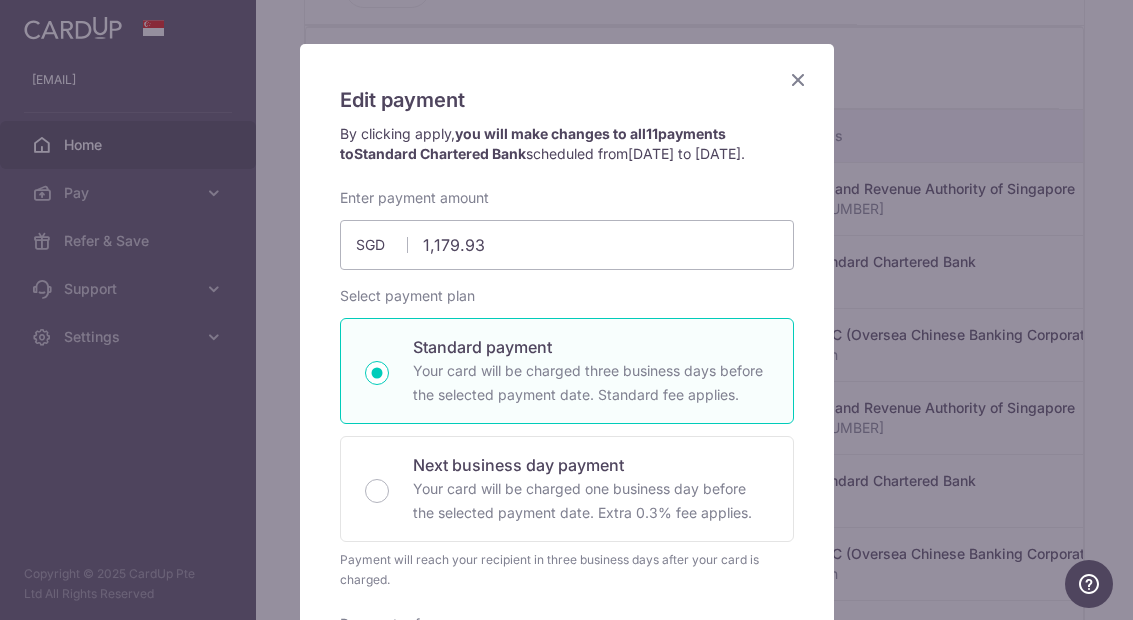 scroll, scrollTop: 131, scrollLeft: 0, axis: vertical 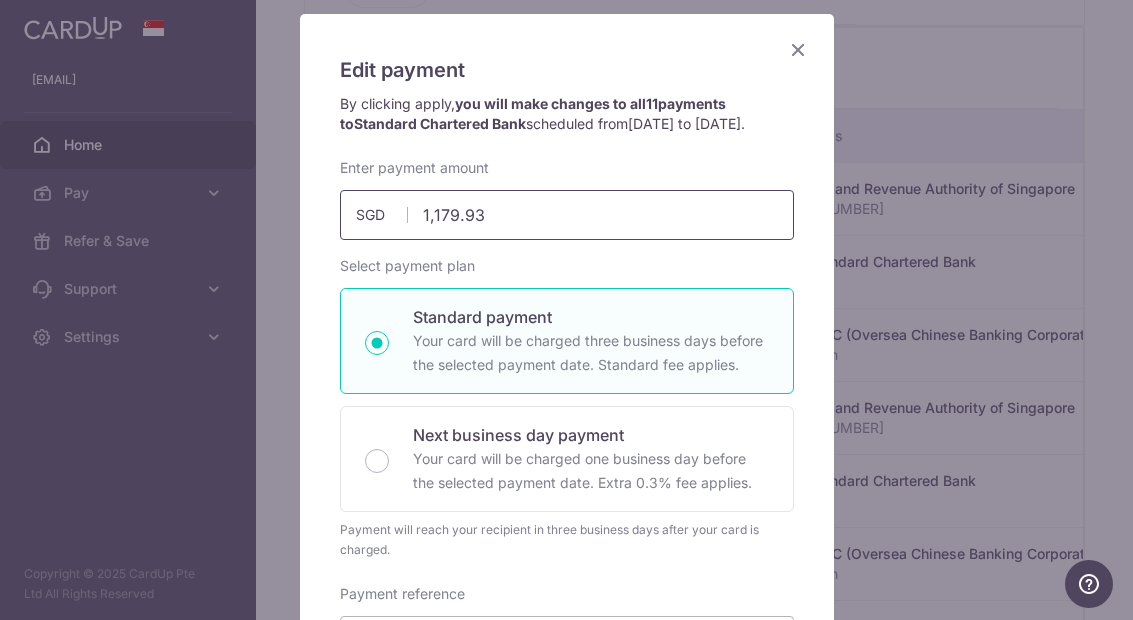 click on "1,179.93" at bounding box center (567, 215) 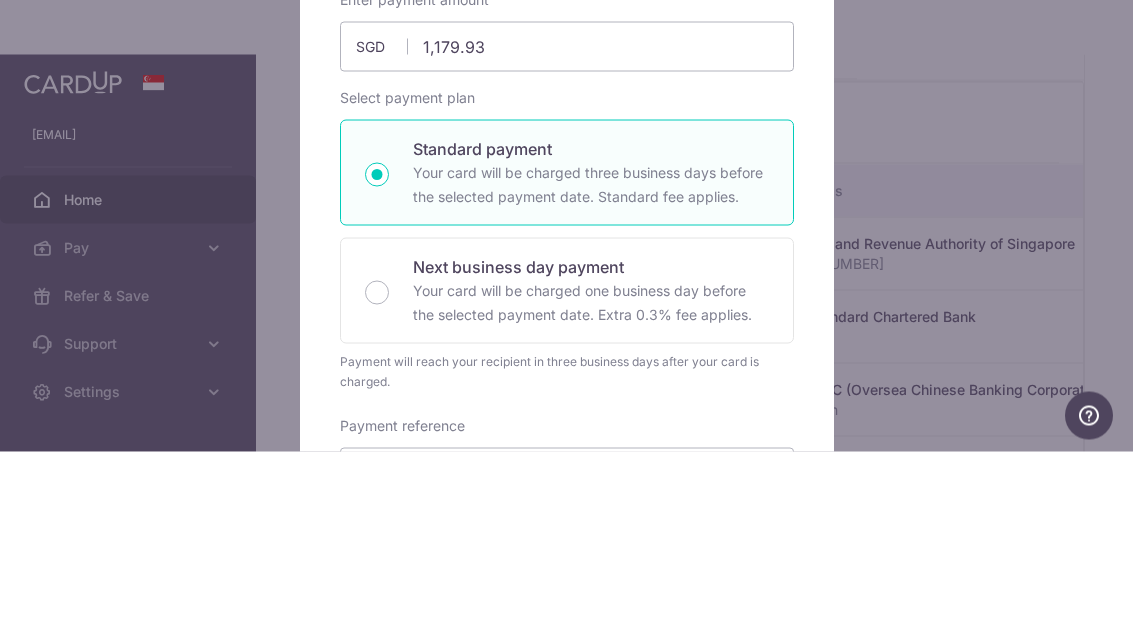 click on "By clicking apply,  you will make changes to all  11  payments to  Standard Chartered Bank  scheduled from
[DATE] to [DATE] .
By clicking below, you confirm you are editing this payment to  Standard Chartered Bank  on
[DATE] .
1,179.93" at bounding box center (566, 310) 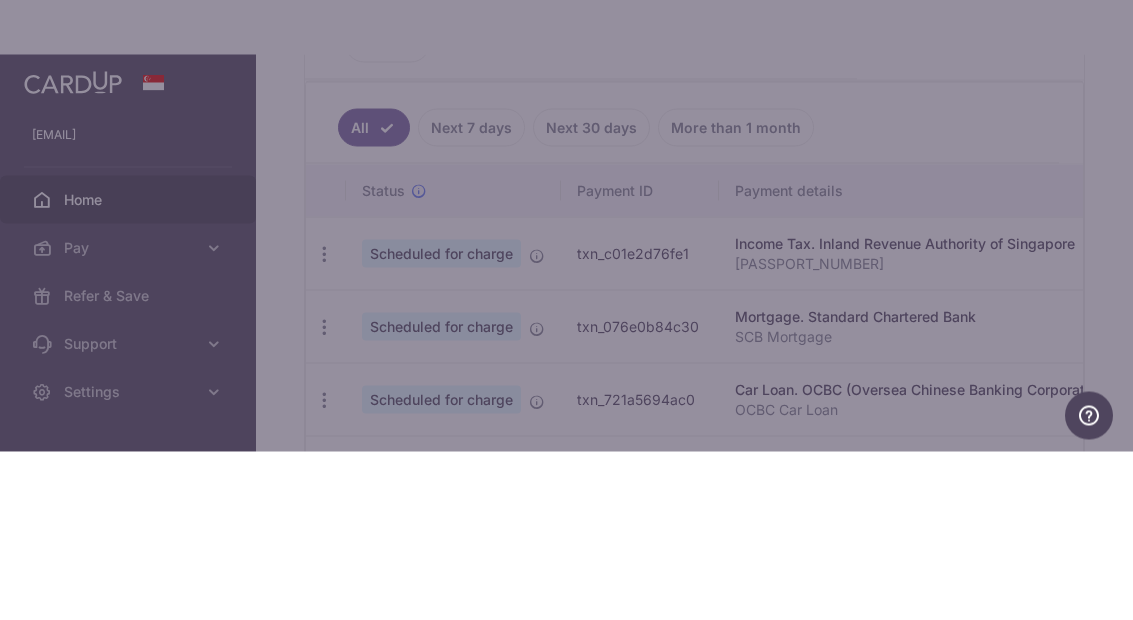 scroll, scrollTop: 80, scrollLeft: 0, axis: vertical 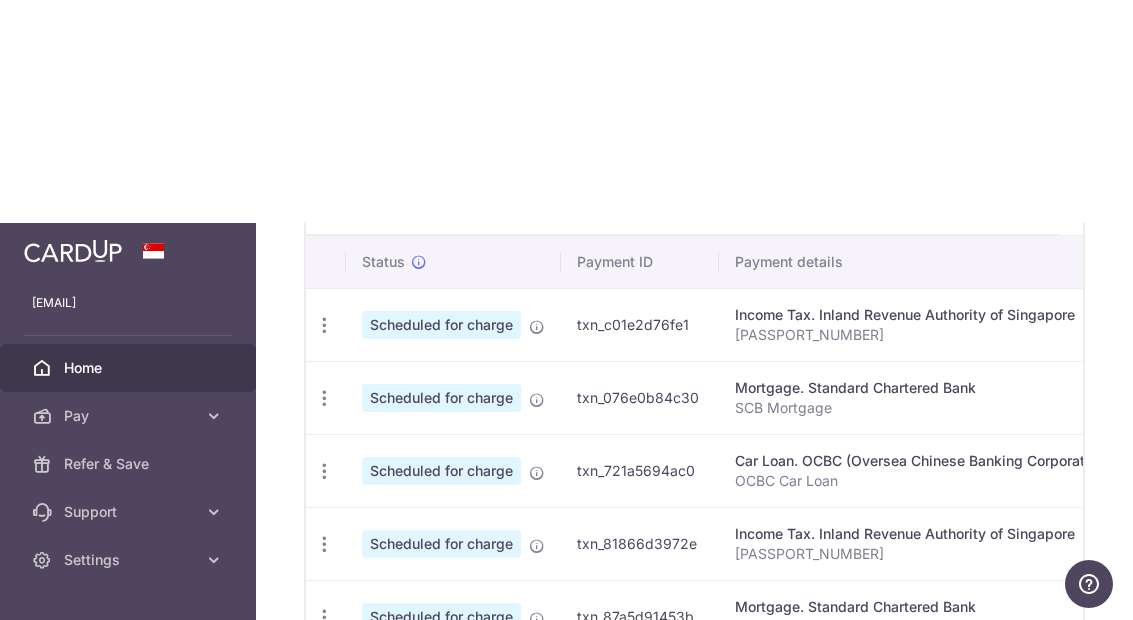 click at bounding box center (324, 325) 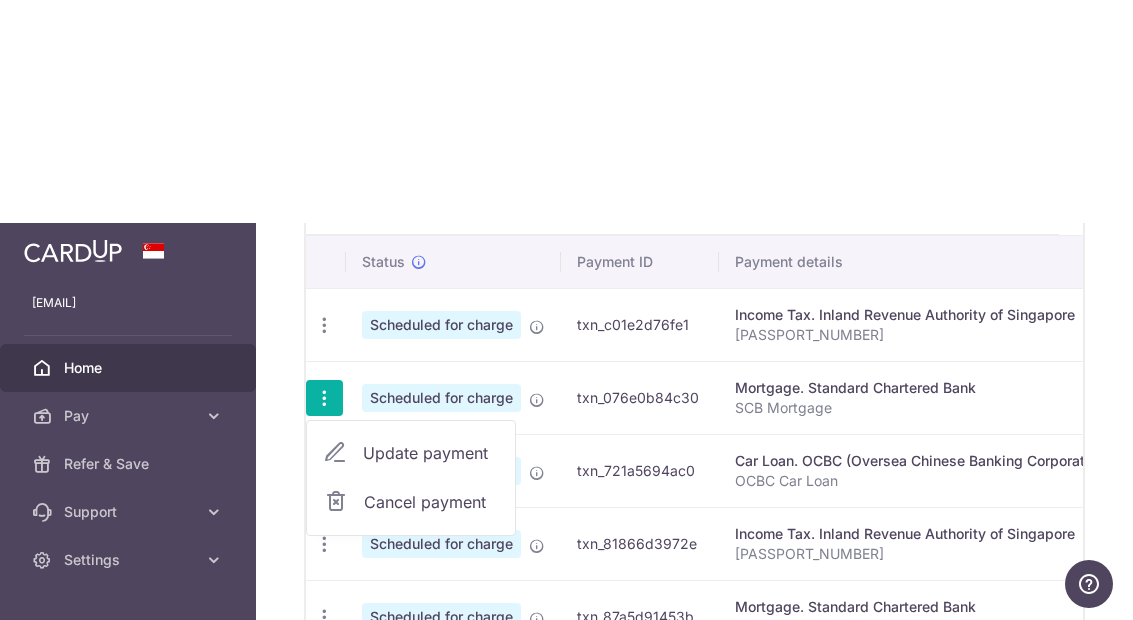click on "Update payment" at bounding box center (431, 453) 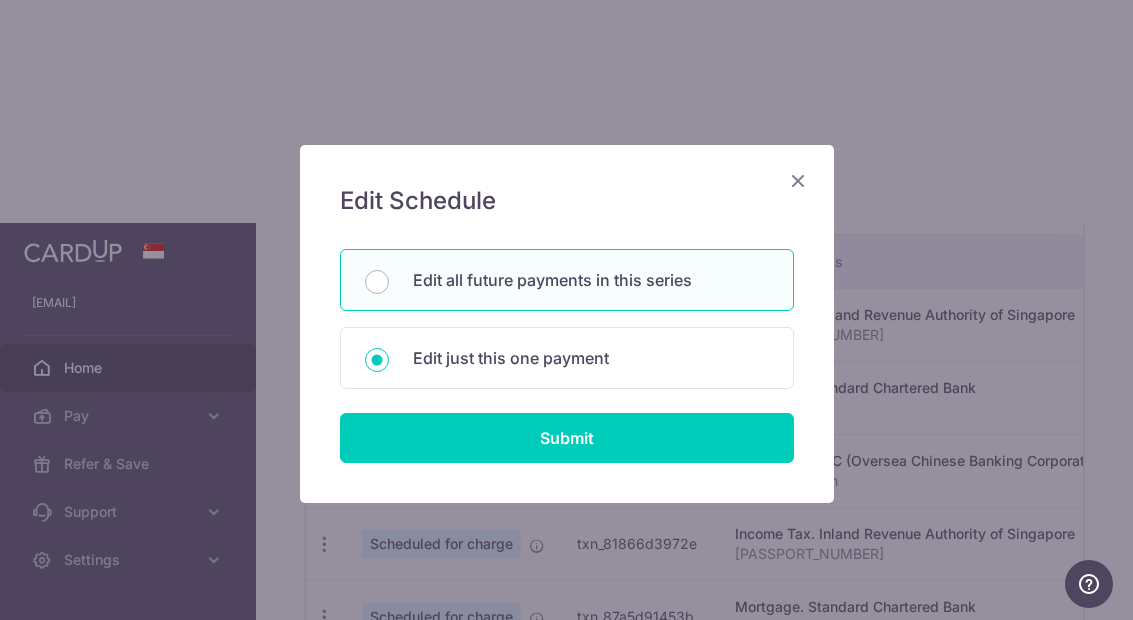click on "Edit all future payments in this series" at bounding box center (377, 282) 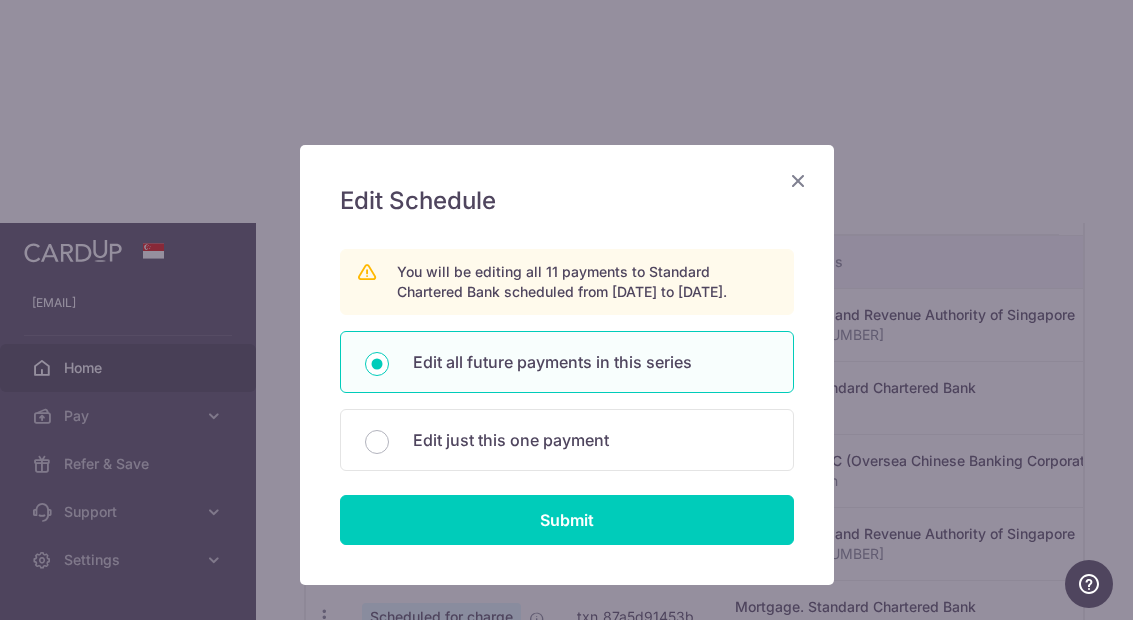 click on "Submit" at bounding box center (567, 520) 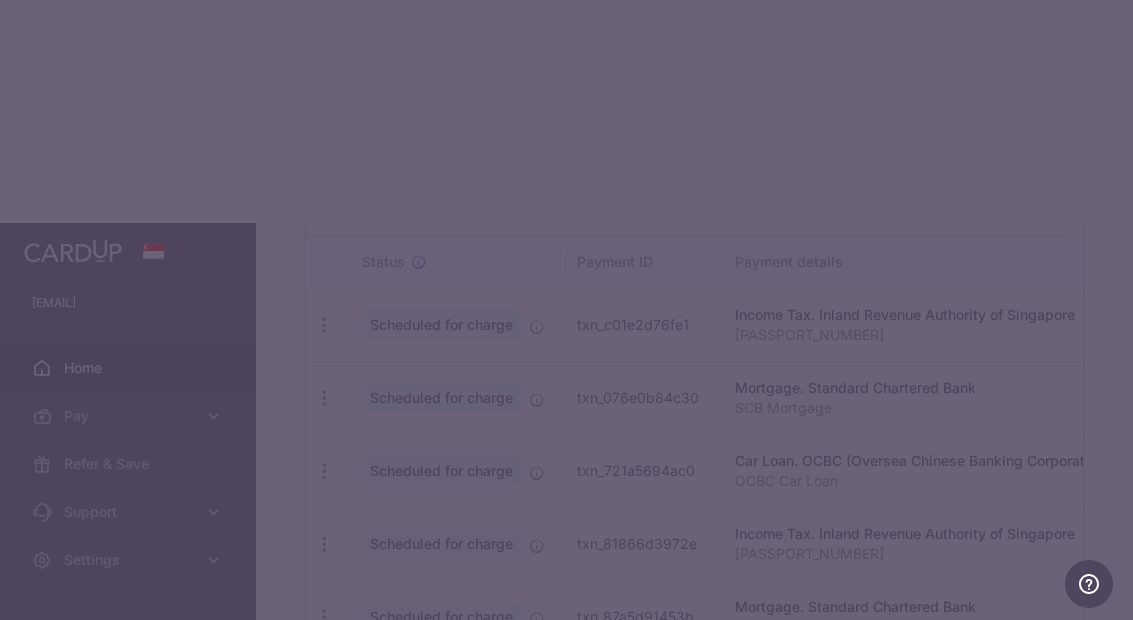scroll, scrollTop: 0, scrollLeft: 0, axis: both 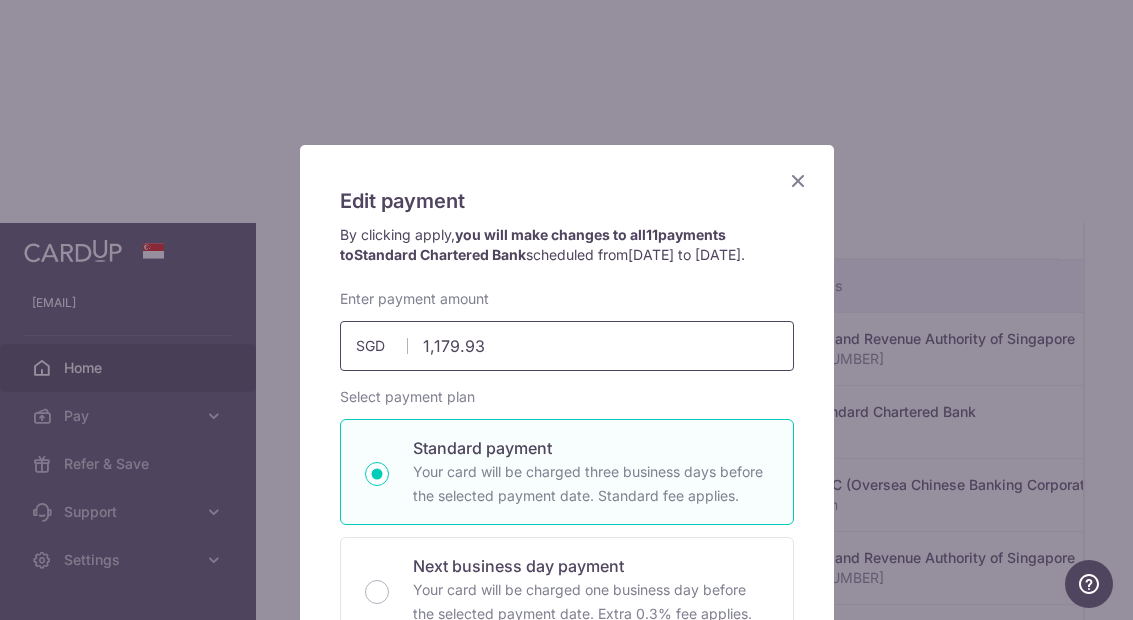 click on "1,179.93" at bounding box center (567, 346) 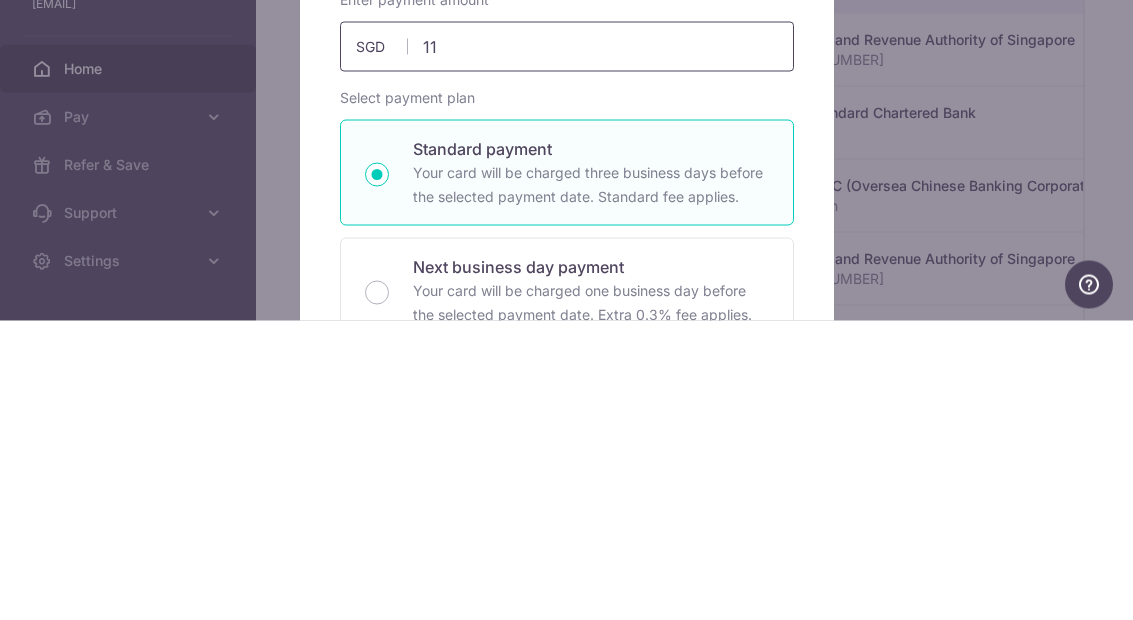 type on "1" 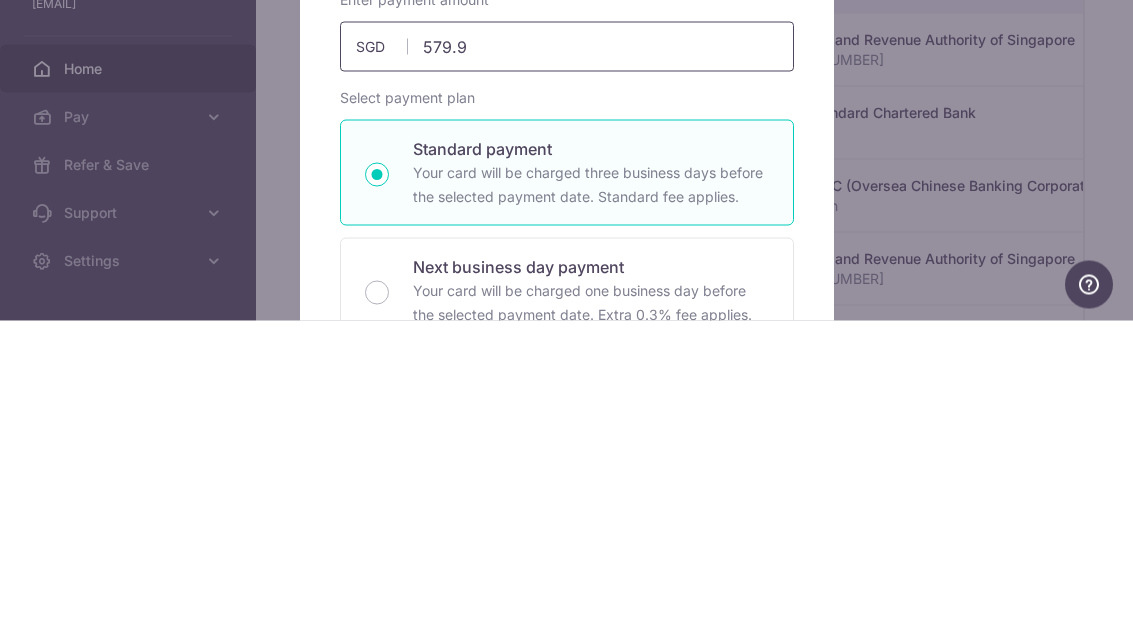 type on "579.93" 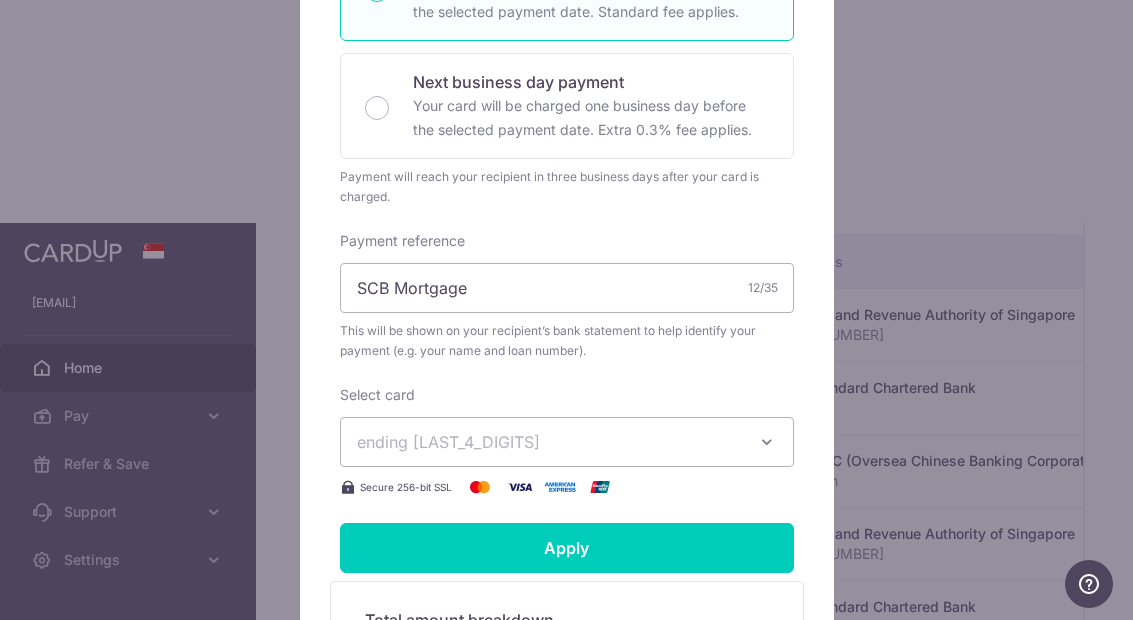 scroll, scrollTop: 485, scrollLeft: 0, axis: vertical 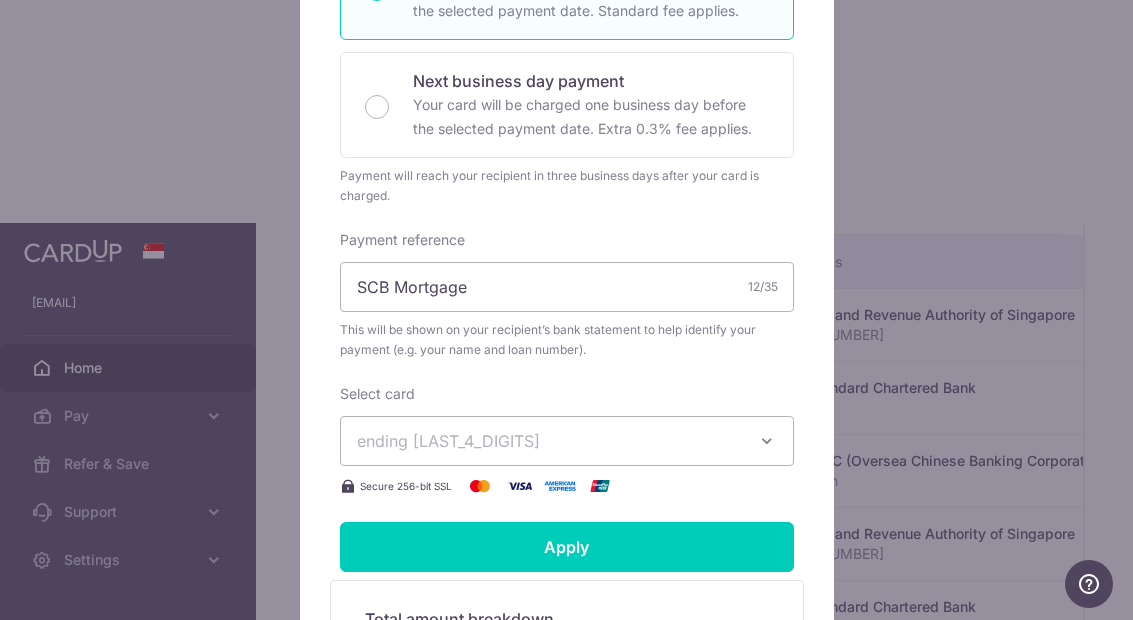 click on "Apply" at bounding box center [567, 547] 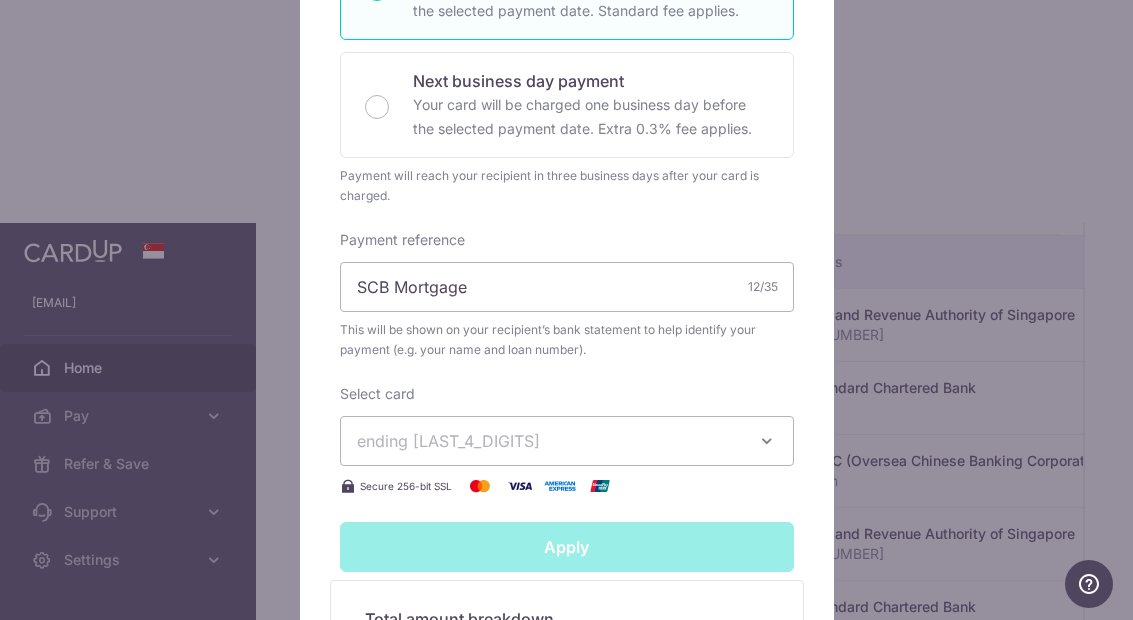 type on "Successfully Applied" 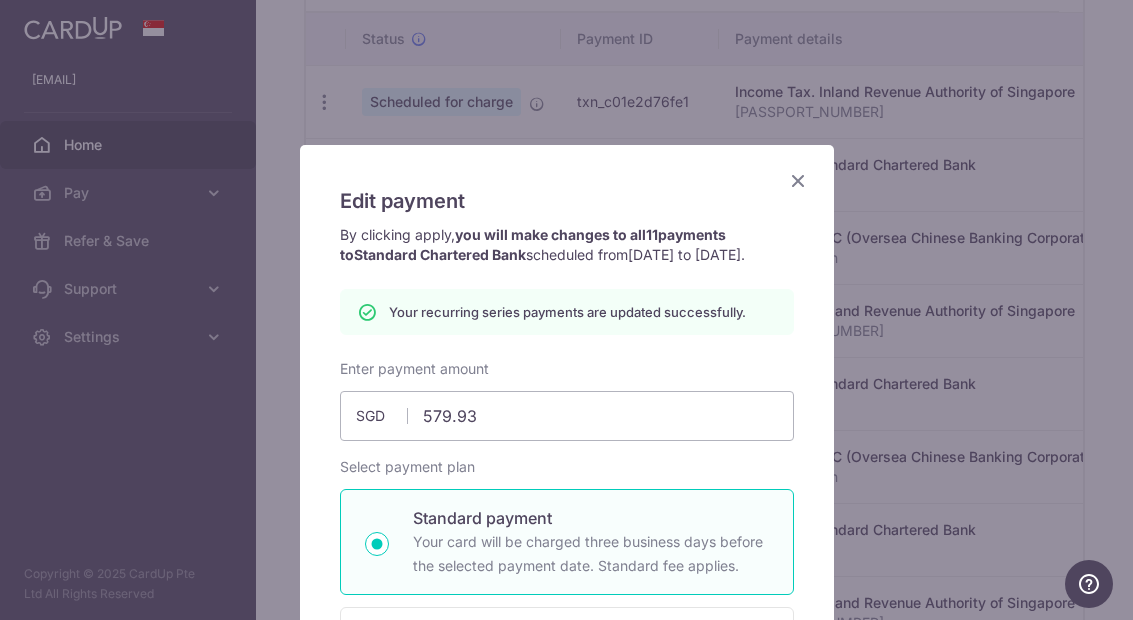 scroll, scrollTop: 0, scrollLeft: 0, axis: both 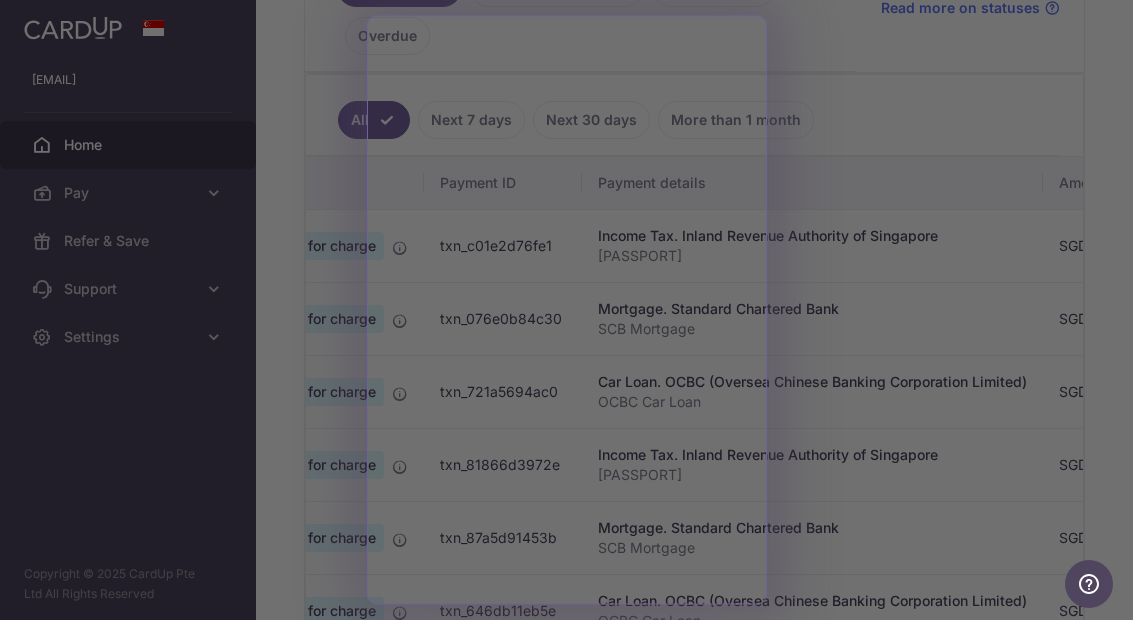 click at bounding box center (572, 313) 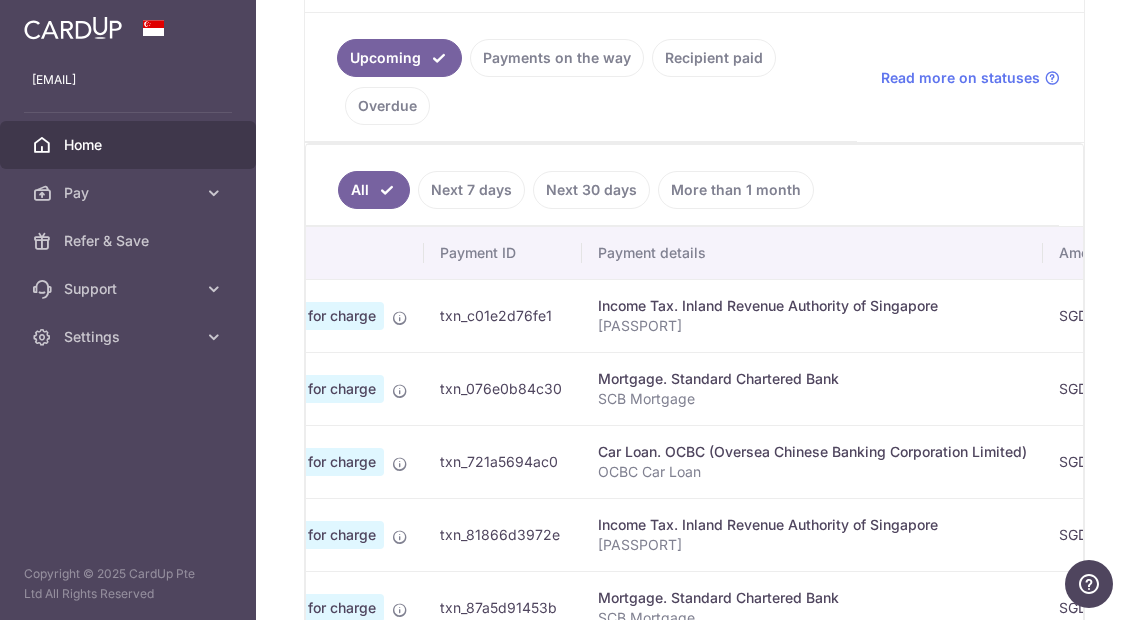 scroll, scrollTop: 484, scrollLeft: 0, axis: vertical 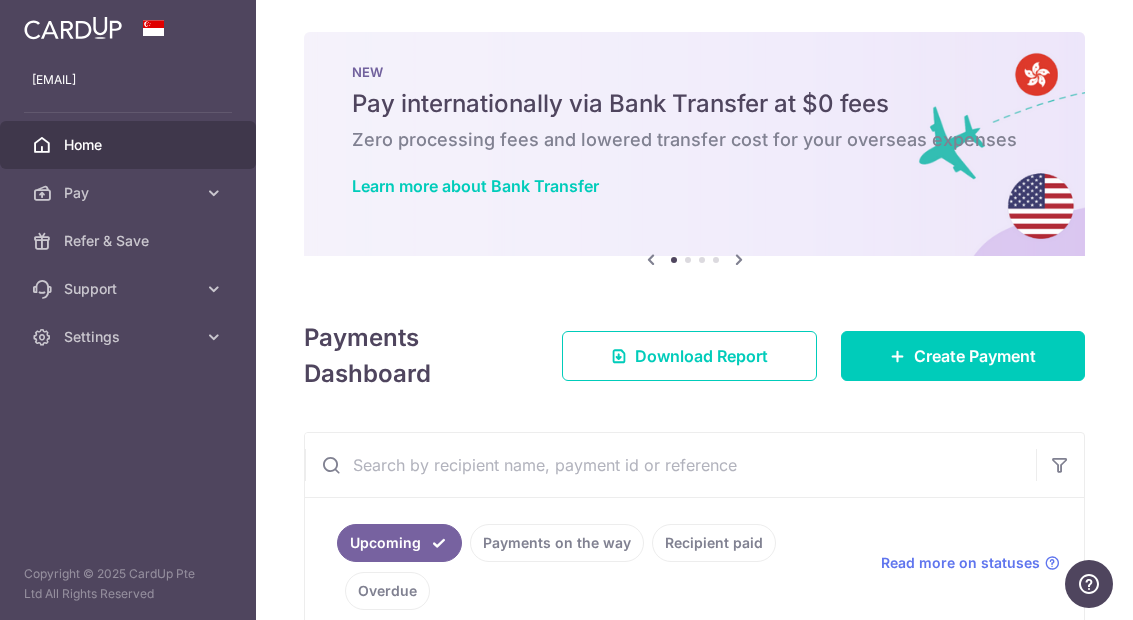 click at bounding box center (0, 0) 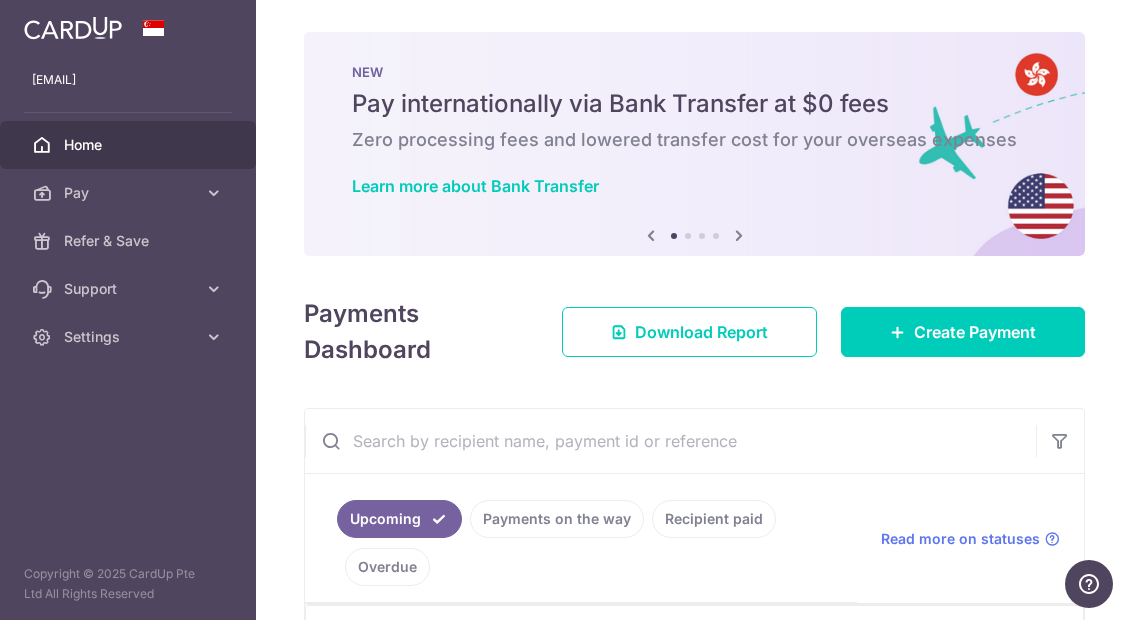 scroll, scrollTop: 0, scrollLeft: 0, axis: both 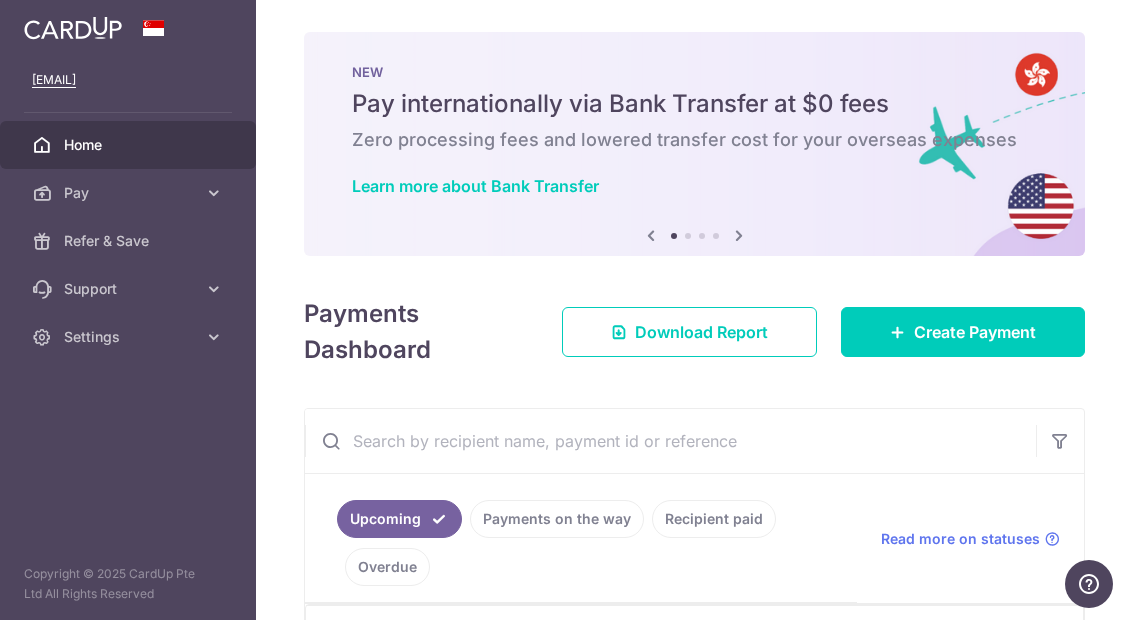 click on "Pay" at bounding box center (130, 193) 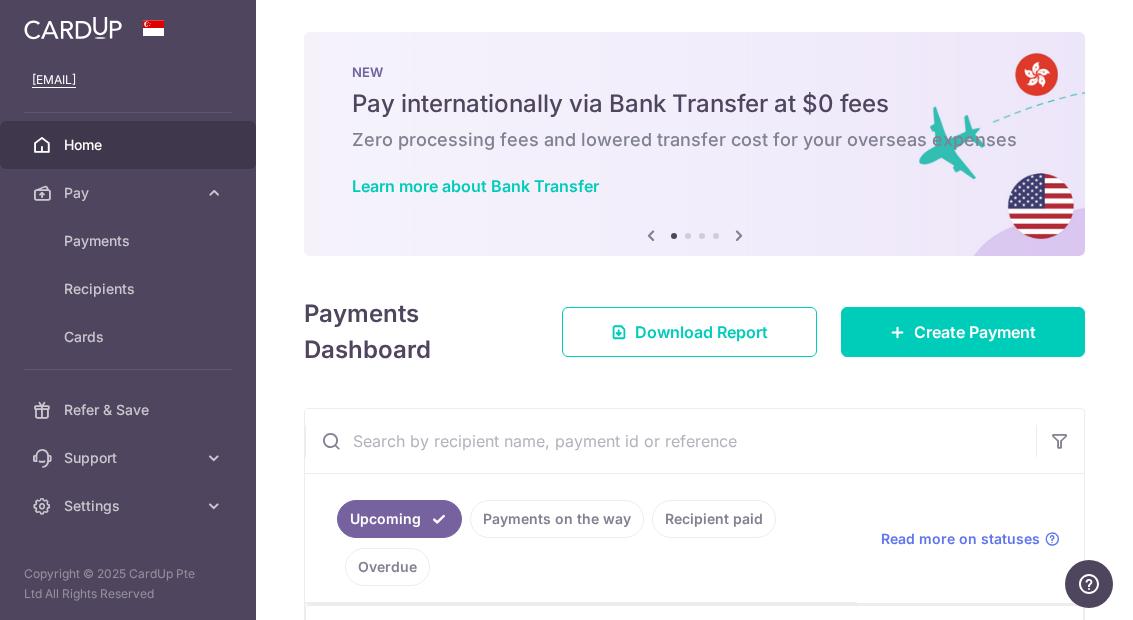 click on "Support" at bounding box center (130, 458) 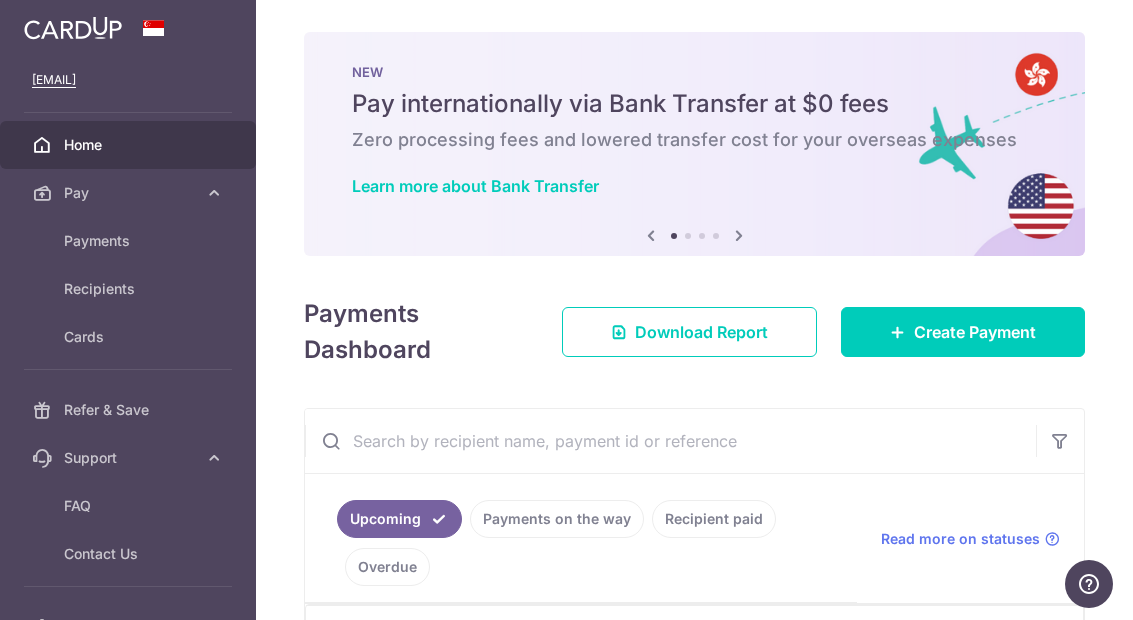 scroll, scrollTop: 0, scrollLeft: 0, axis: both 